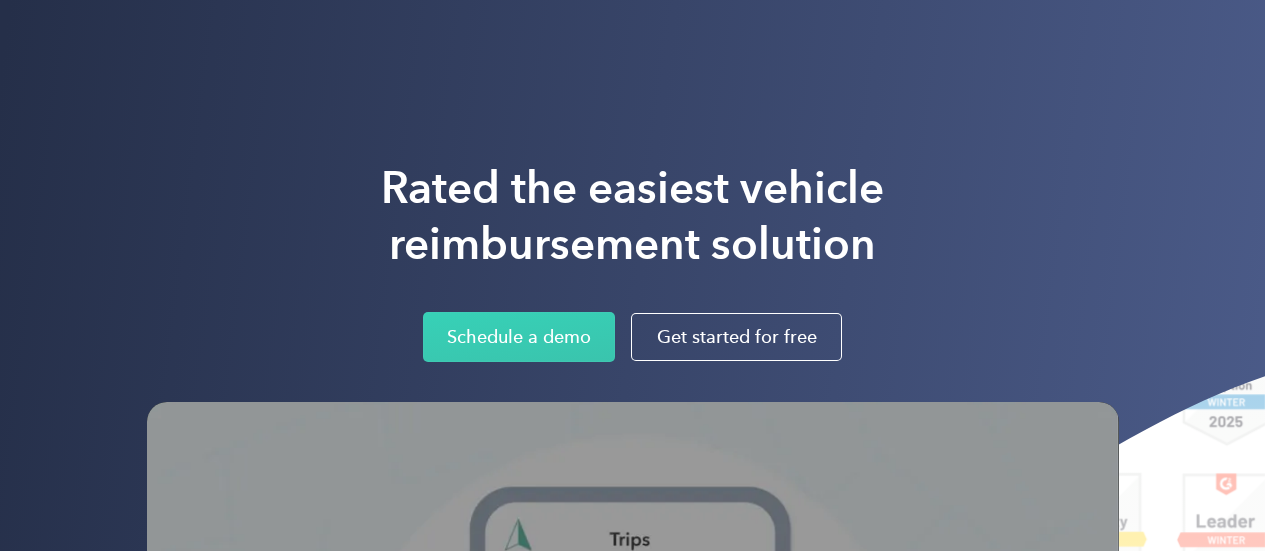 scroll, scrollTop: 0, scrollLeft: 0, axis: both 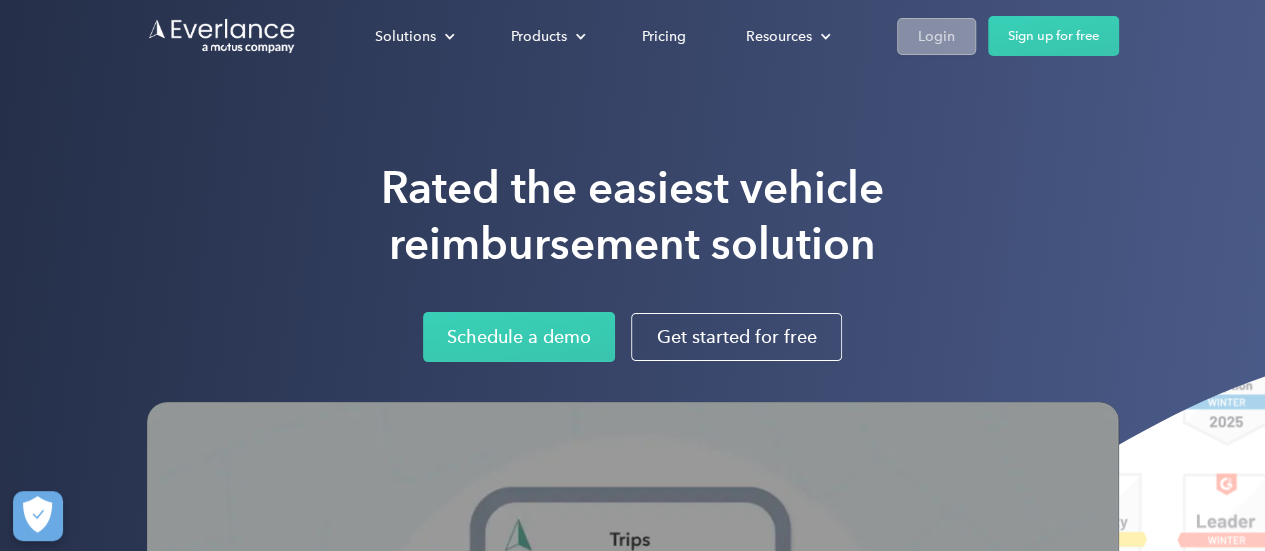 click on "Login" at bounding box center (936, 36) 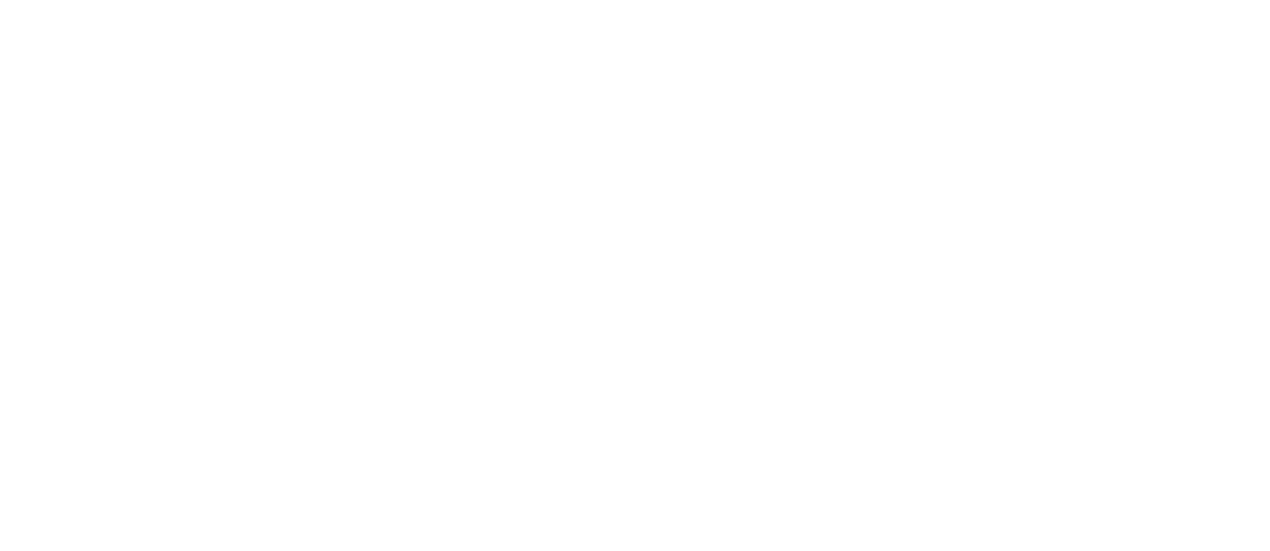 scroll, scrollTop: 0, scrollLeft: 0, axis: both 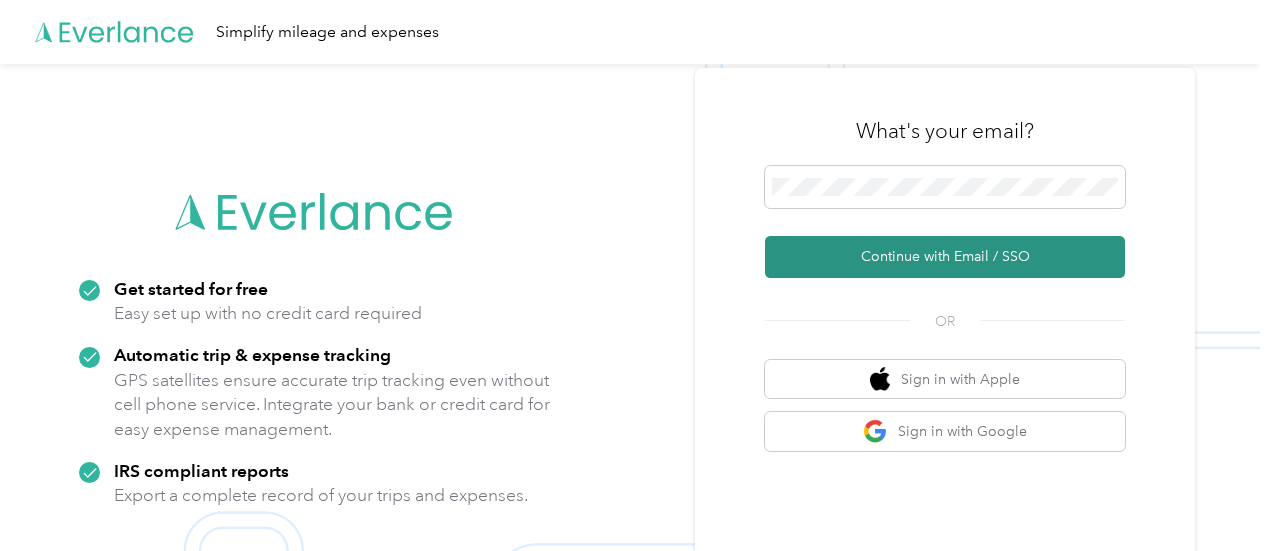 click on "Continue with Email / SSO" at bounding box center (945, 257) 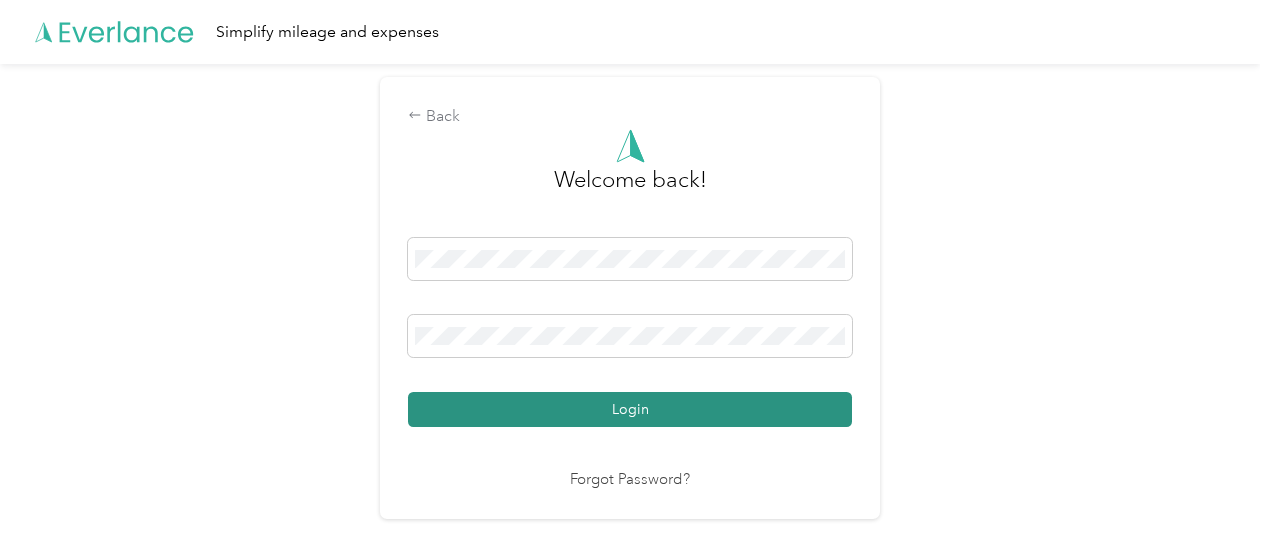 click on "Login" at bounding box center (630, 409) 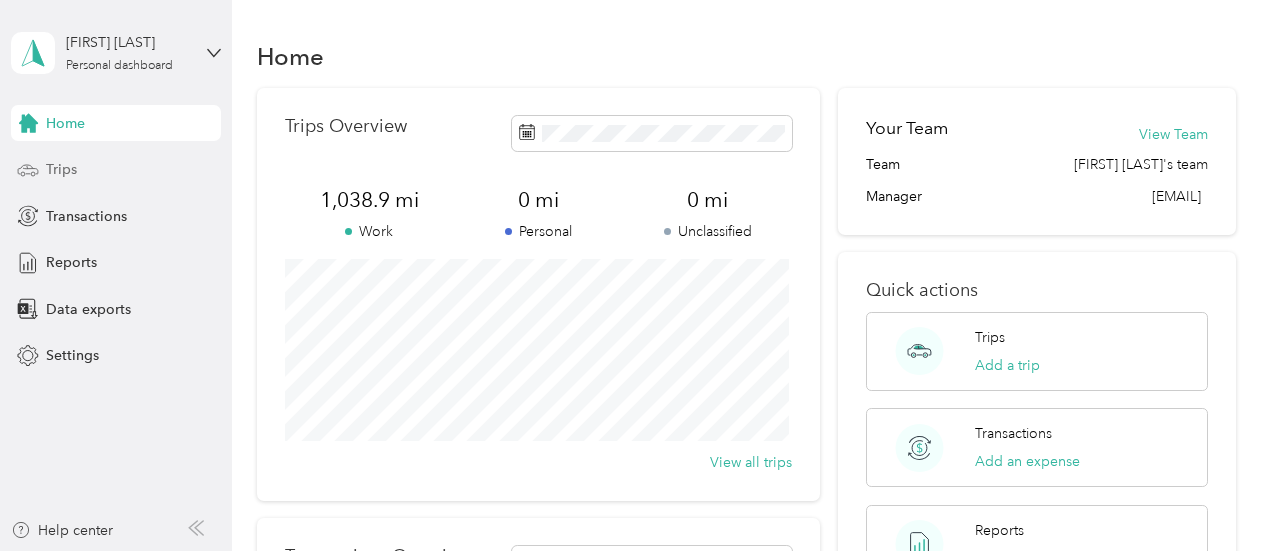 click on "Trips" at bounding box center [116, 170] 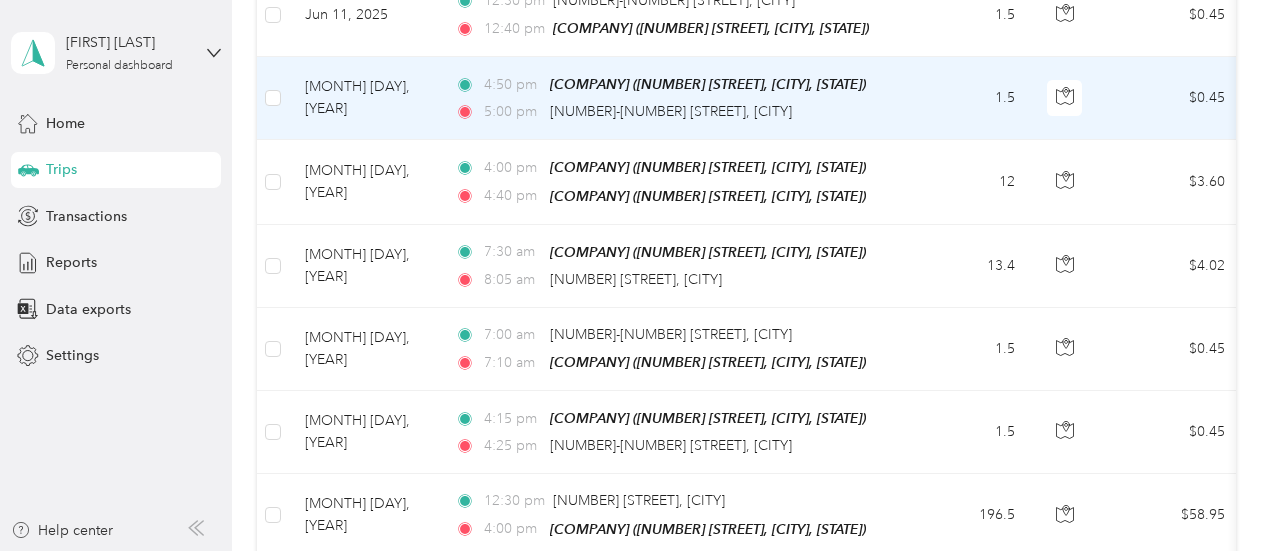 scroll, scrollTop: 1300, scrollLeft: 0, axis: vertical 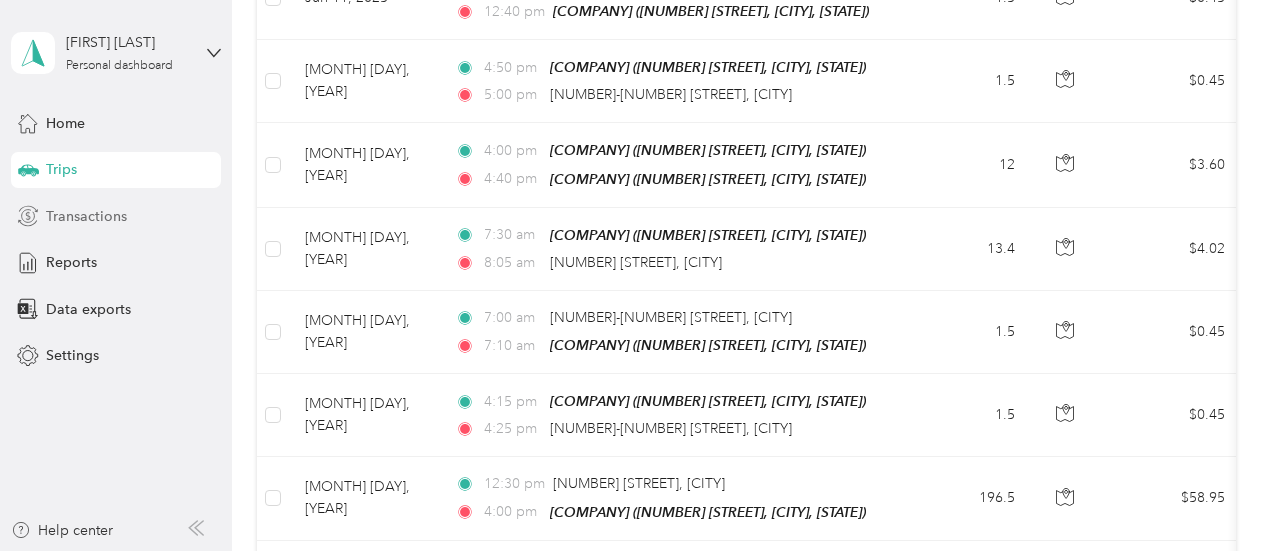 click on "Transactions" at bounding box center [86, 216] 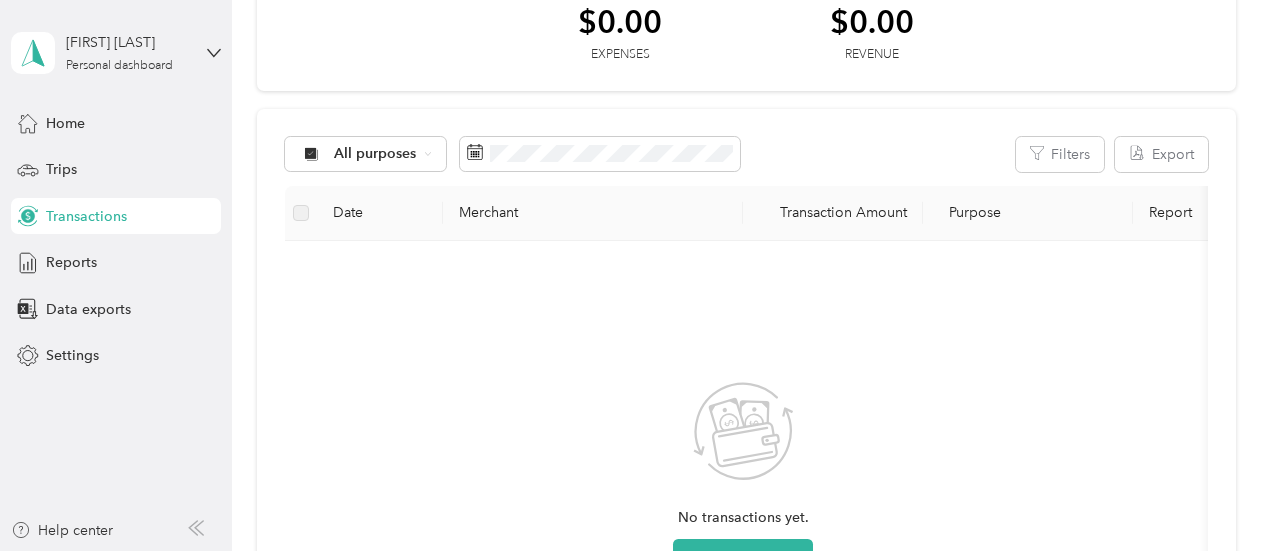 scroll, scrollTop: 0, scrollLeft: 0, axis: both 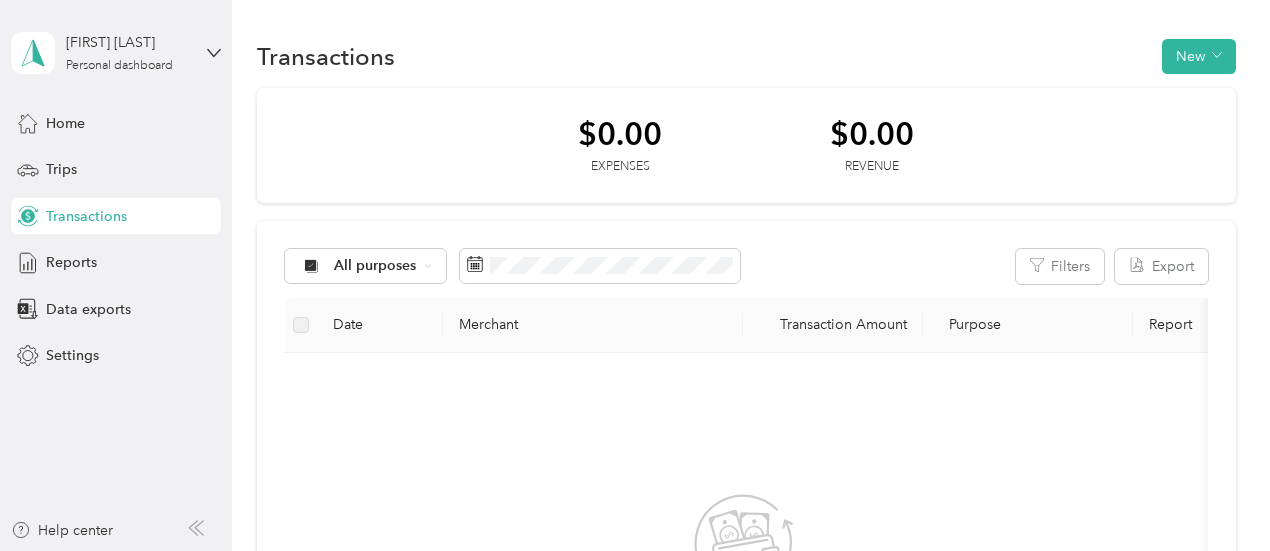 click on "All purposes Filters Export" at bounding box center [746, 266] 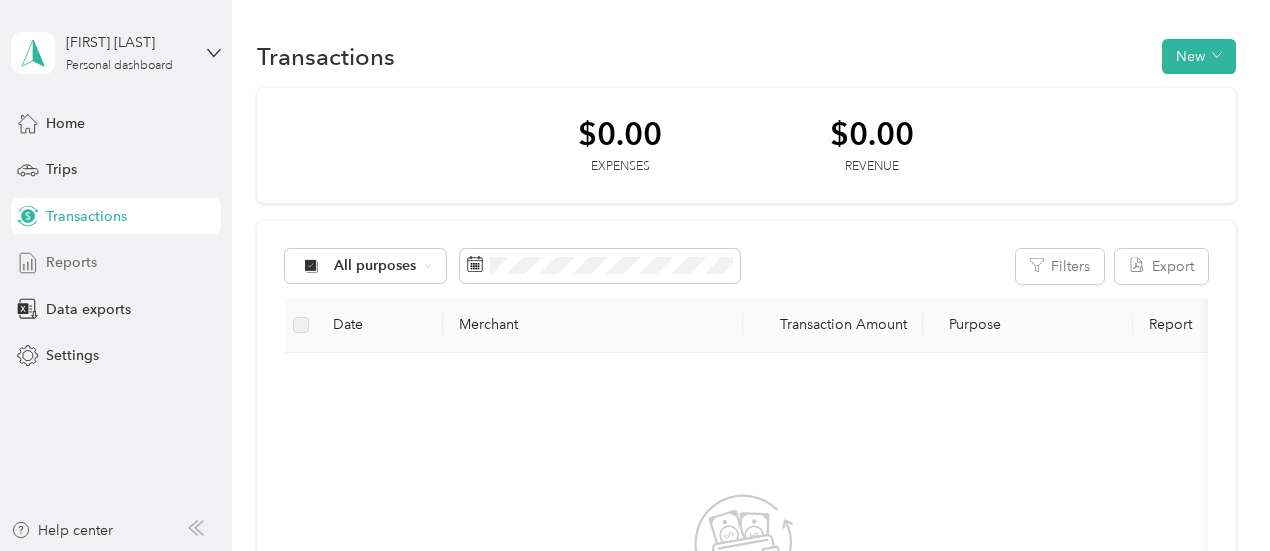 click on "Reports" at bounding box center [116, 263] 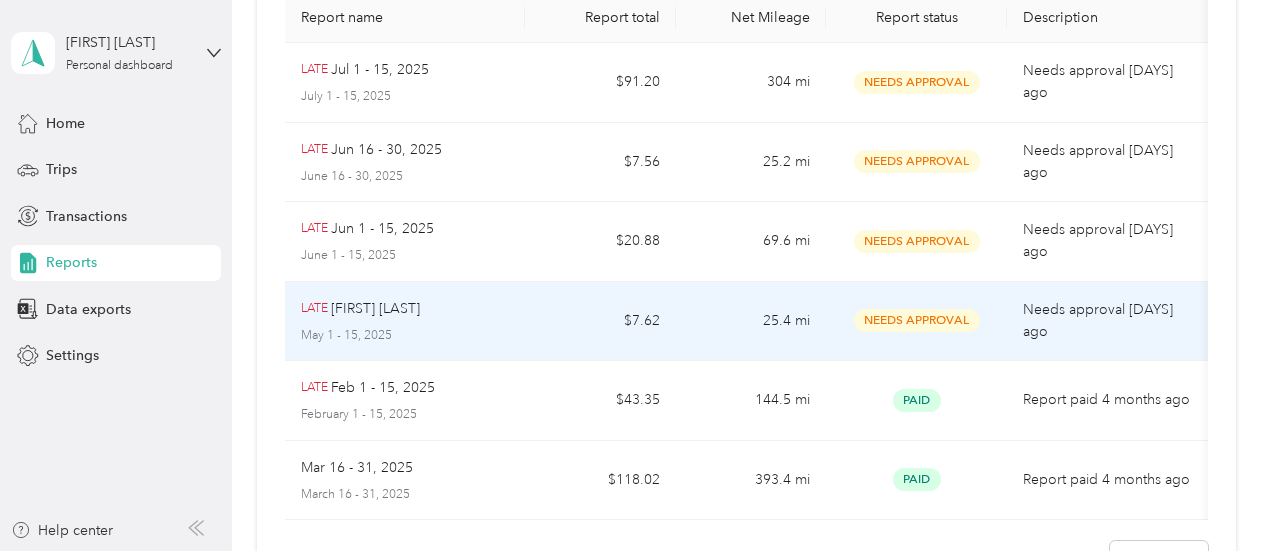 scroll, scrollTop: 200, scrollLeft: 0, axis: vertical 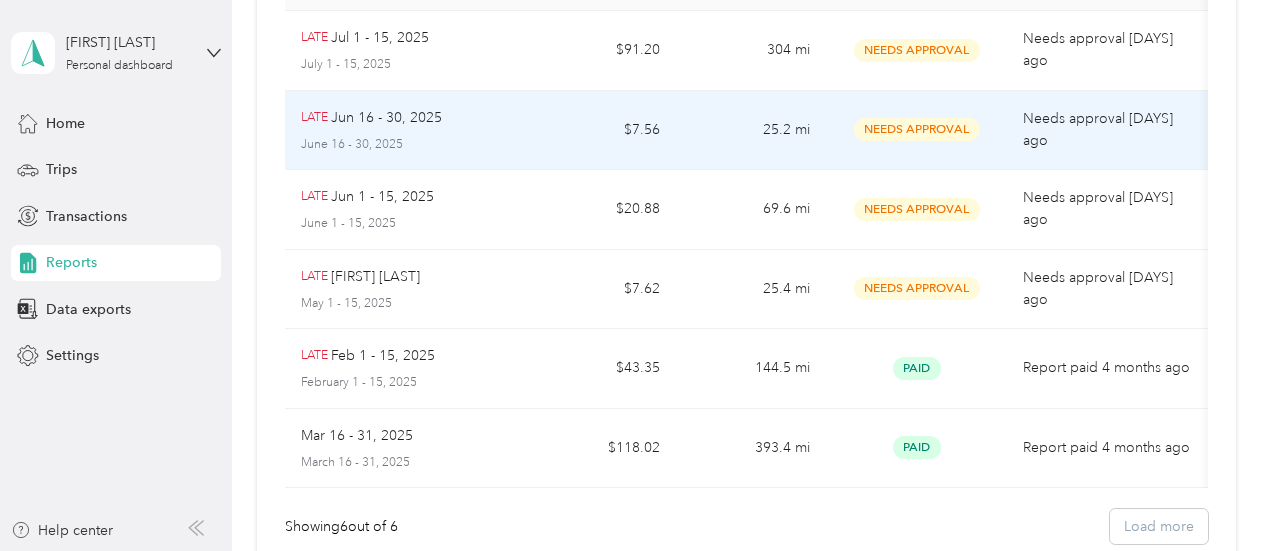 click on "Needs Approval" at bounding box center [917, 129] 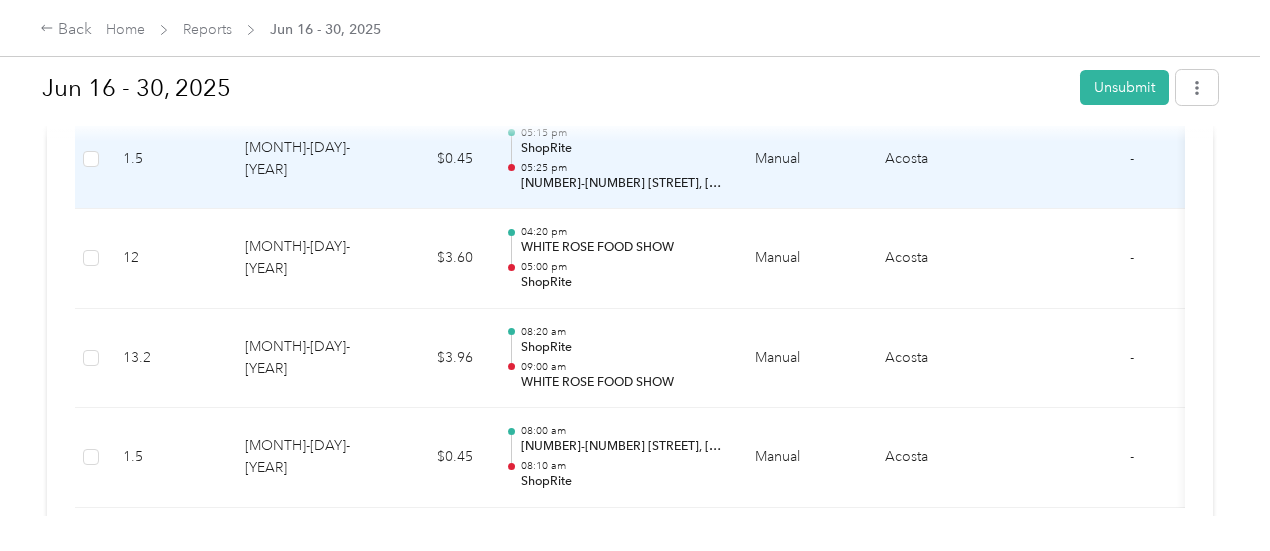 scroll, scrollTop: 0, scrollLeft: 0, axis: both 